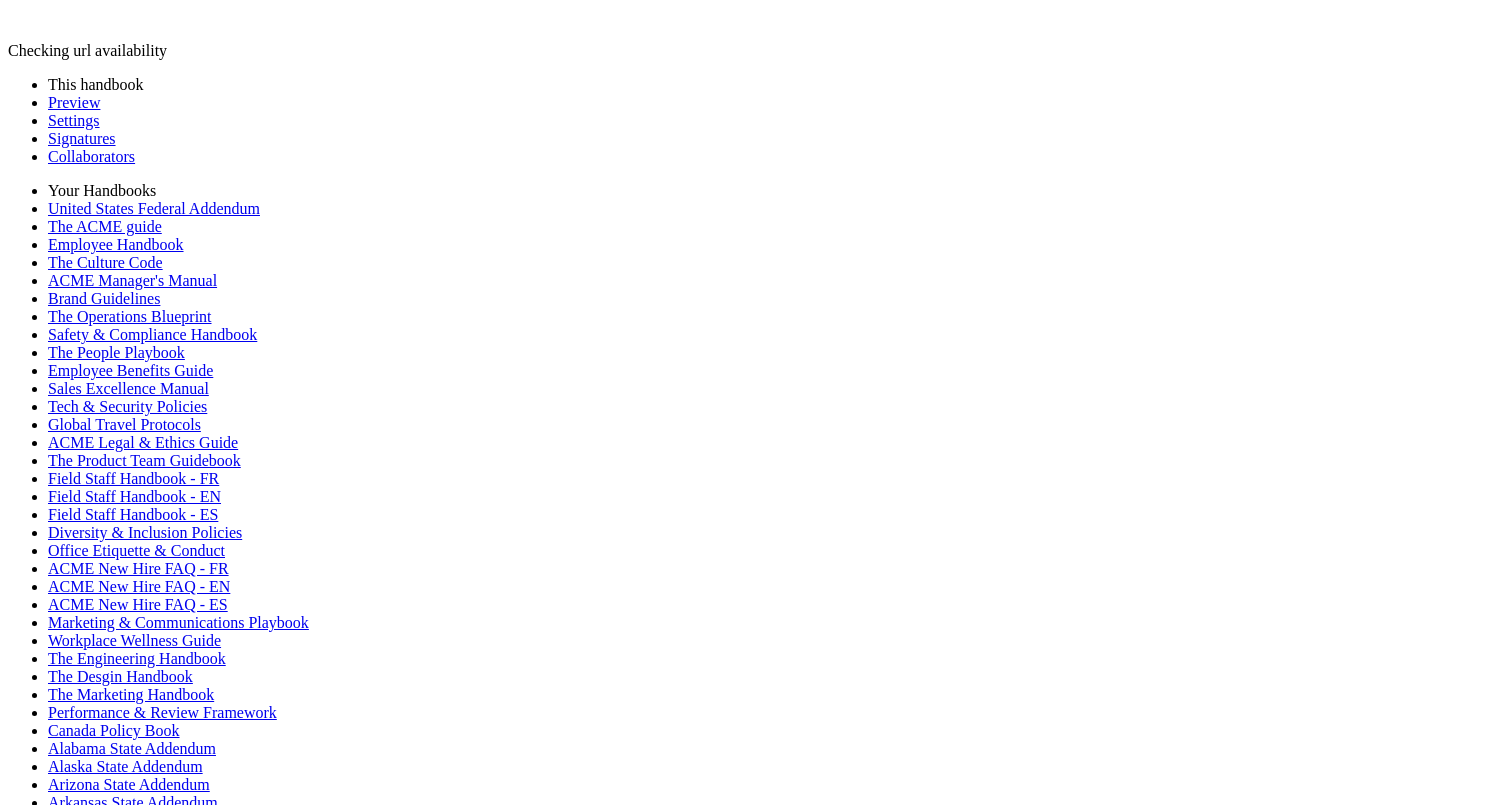 scroll, scrollTop: 0, scrollLeft: 0, axis: both 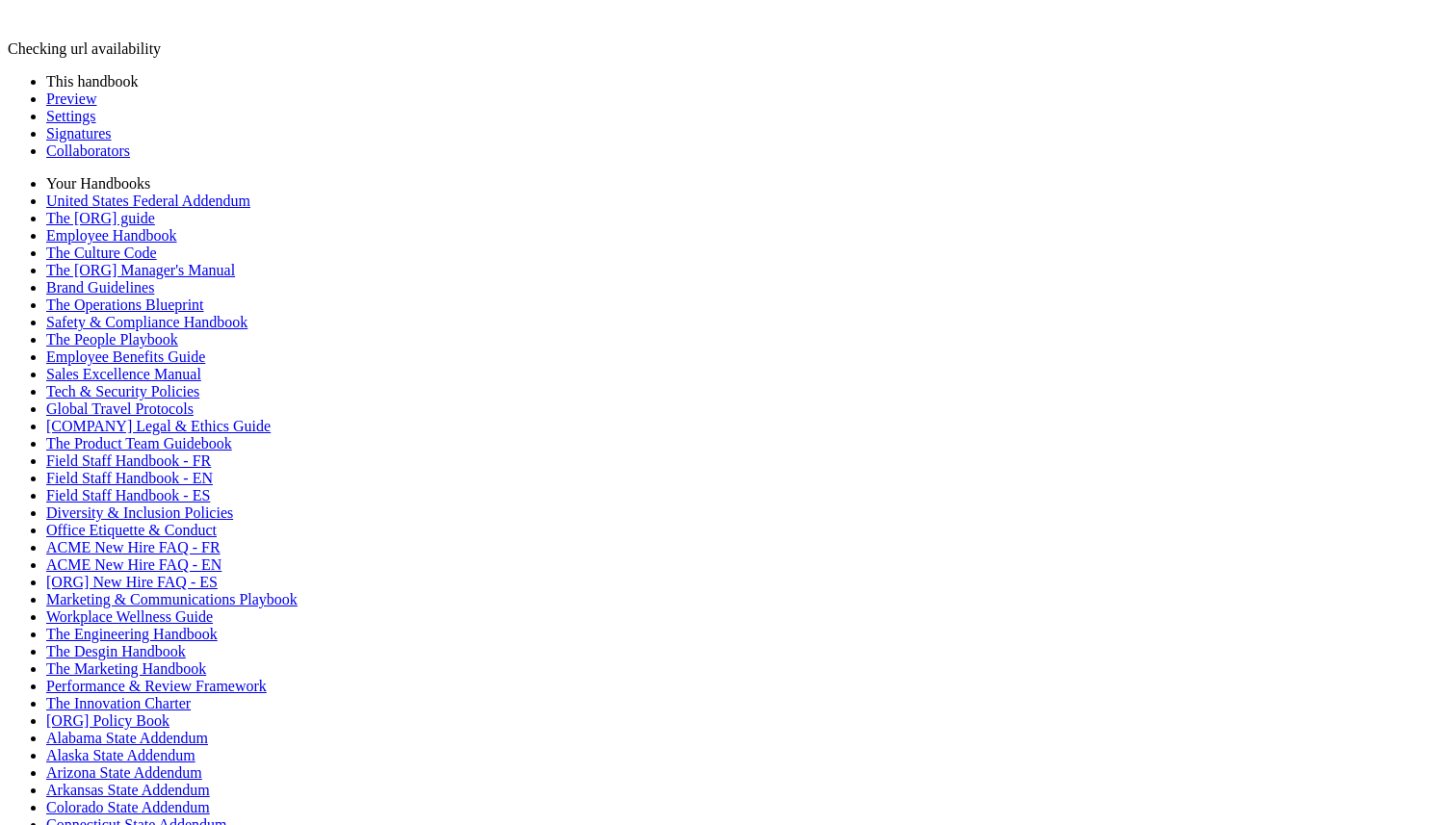 click on "Current Draft" at bounding box center (728, 1792) 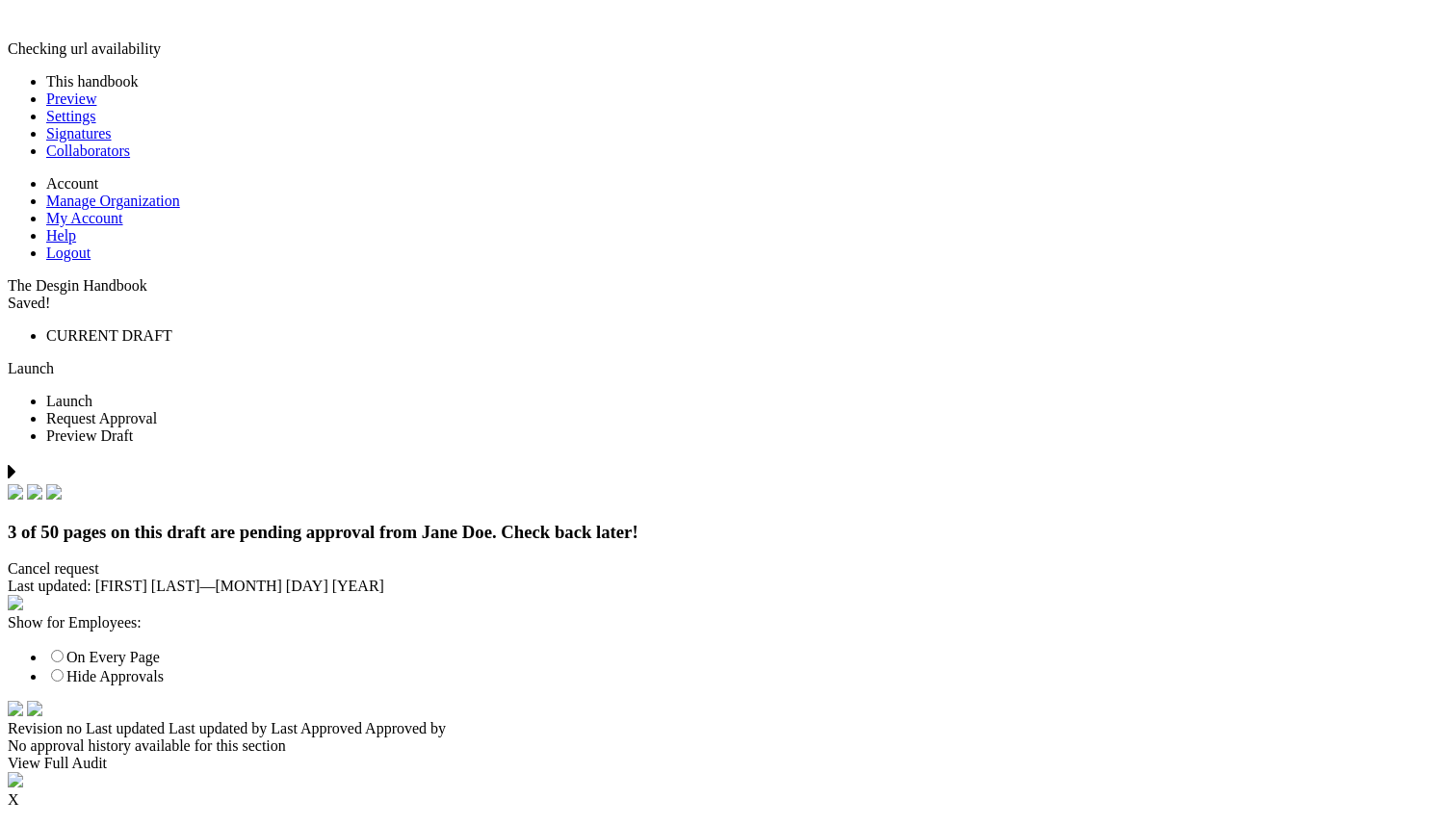 scroll, scrollTop: 0, scrollLeft: 0, axis: both 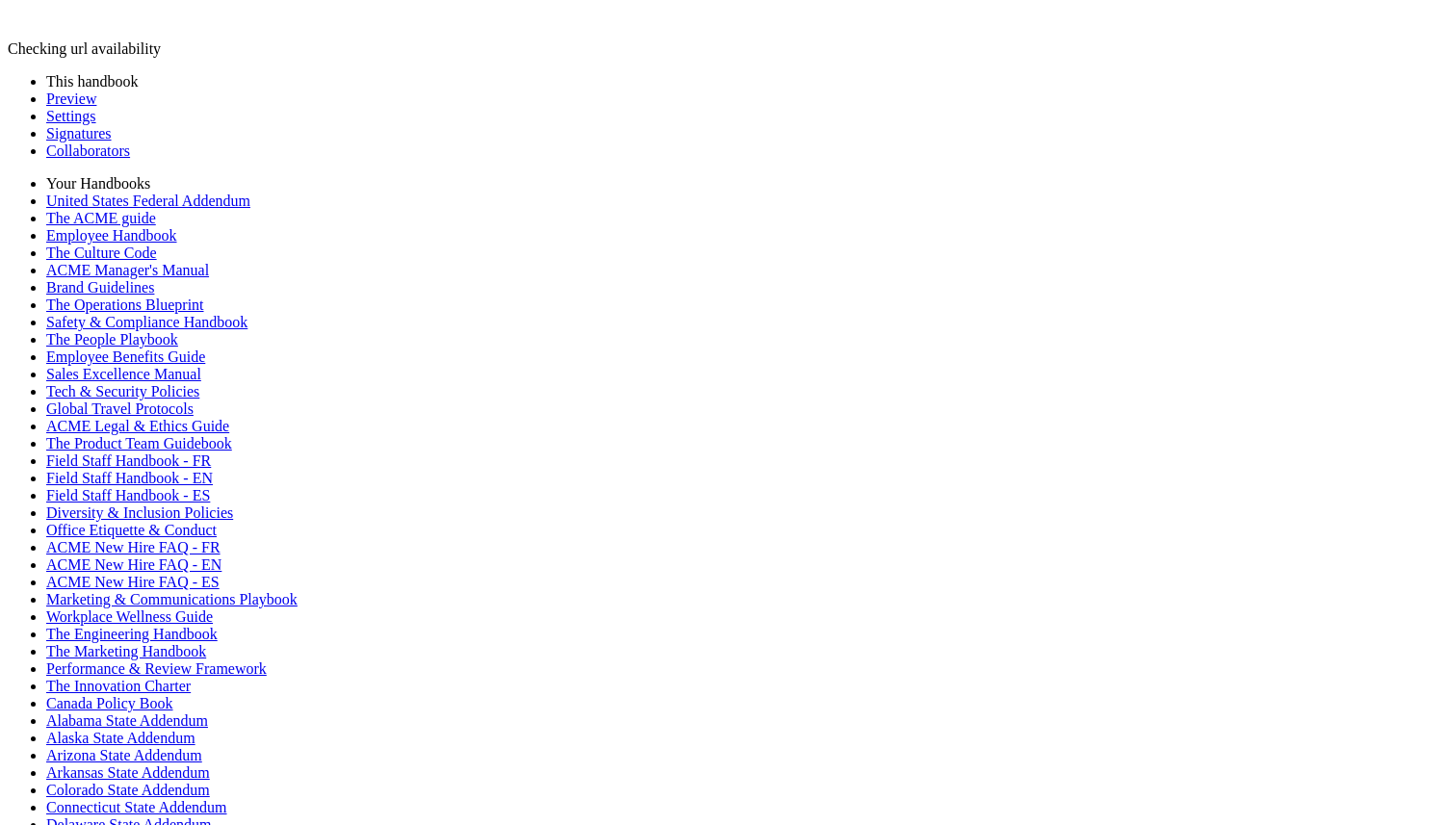 click on "Launch" at bounding box center (31, 1856) 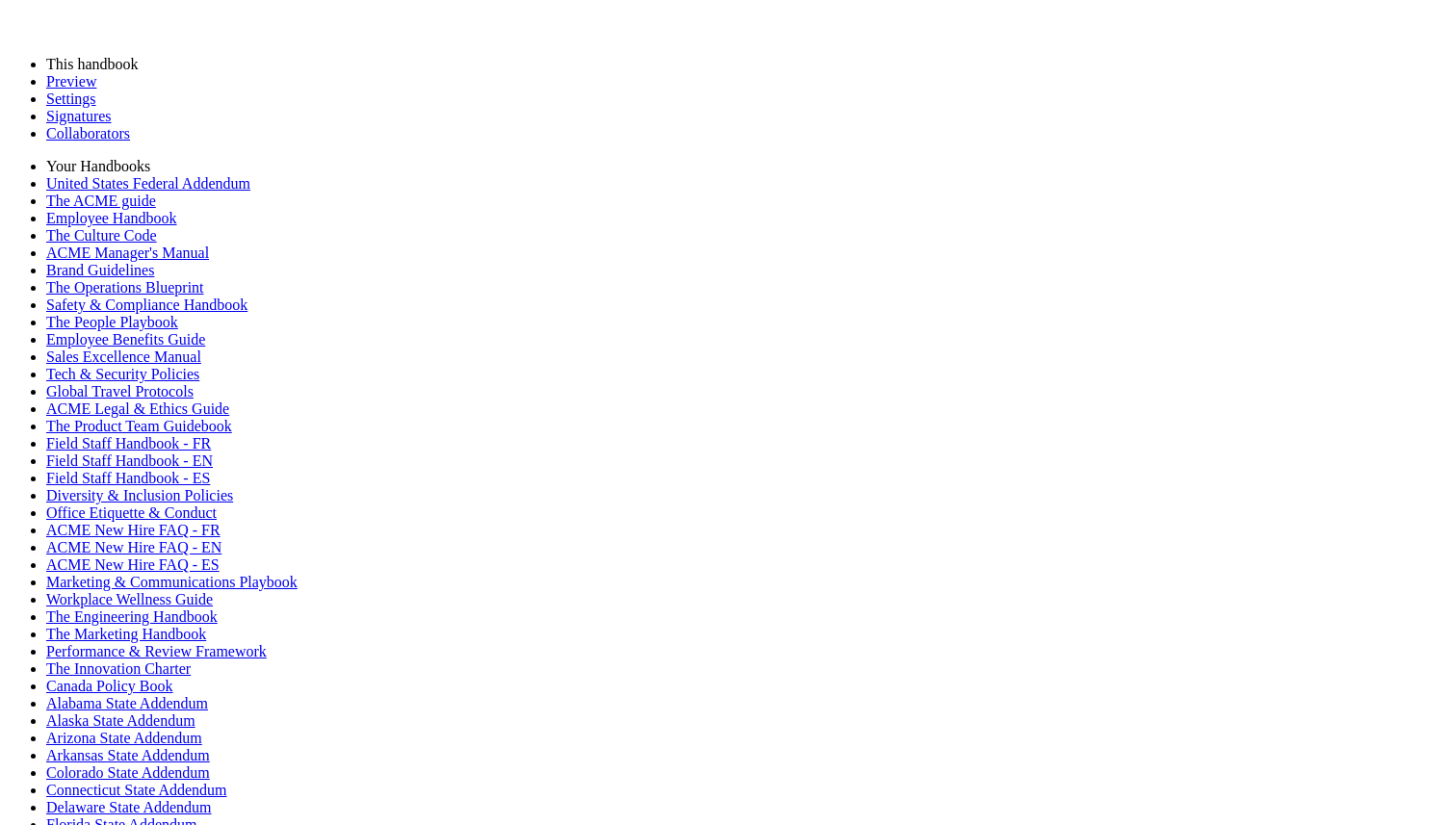 scroll, scrollTop: 0, scrollLeft: 0, axis: both 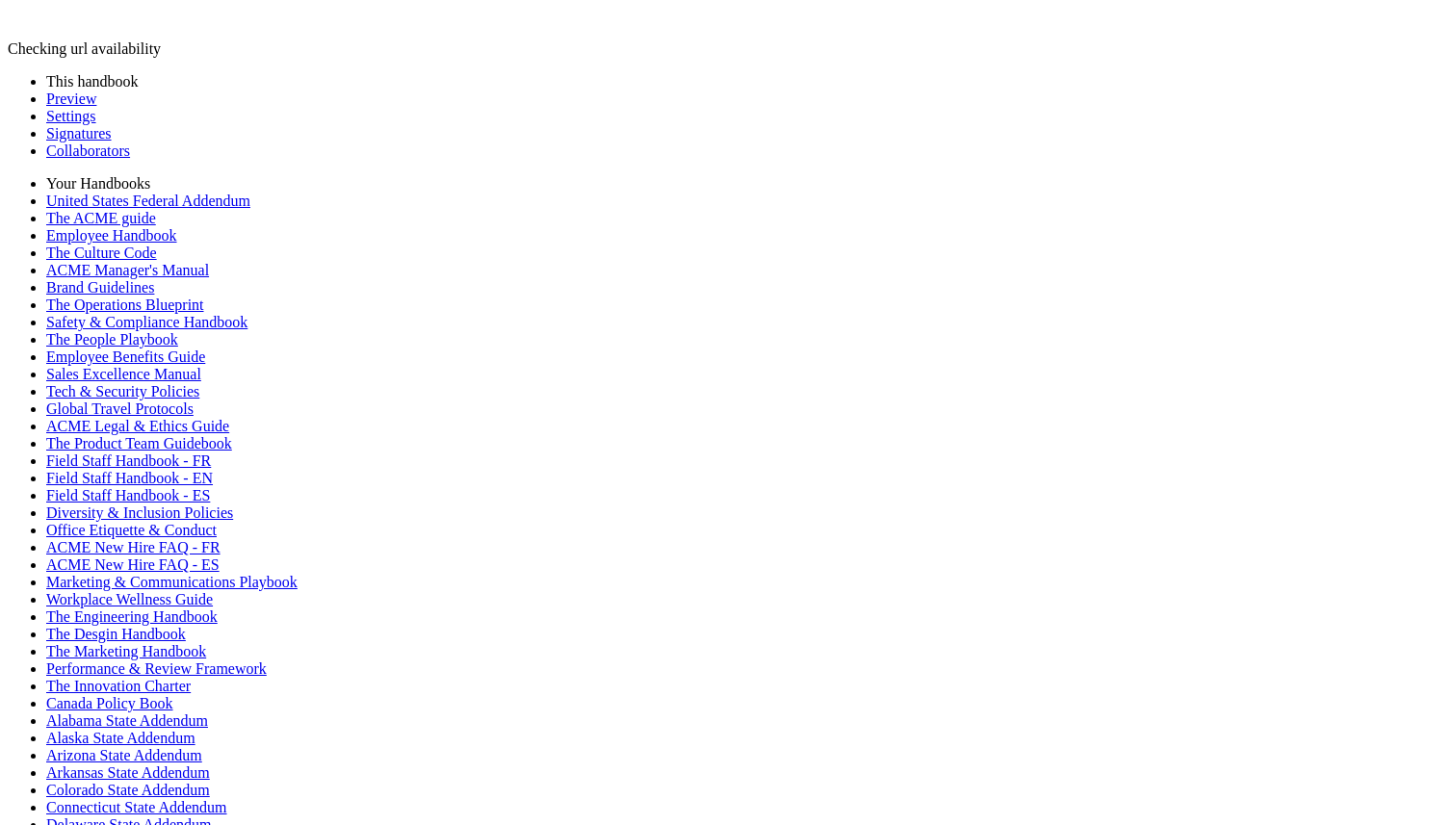 click on "Publish" at bounding box center [31, 1906] 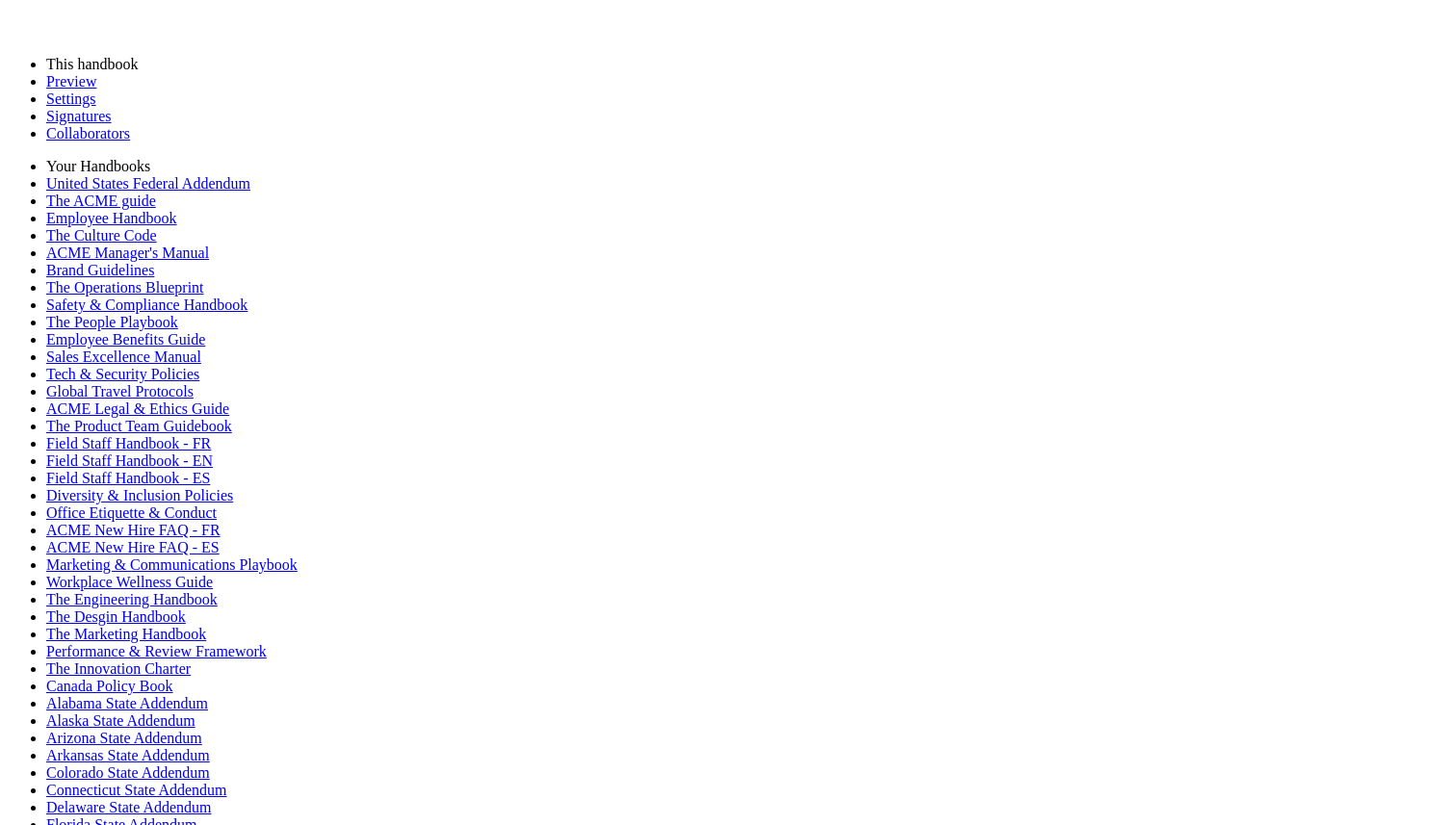 scroll, scrollTop: 0, scrollLeft: 0, axis: both 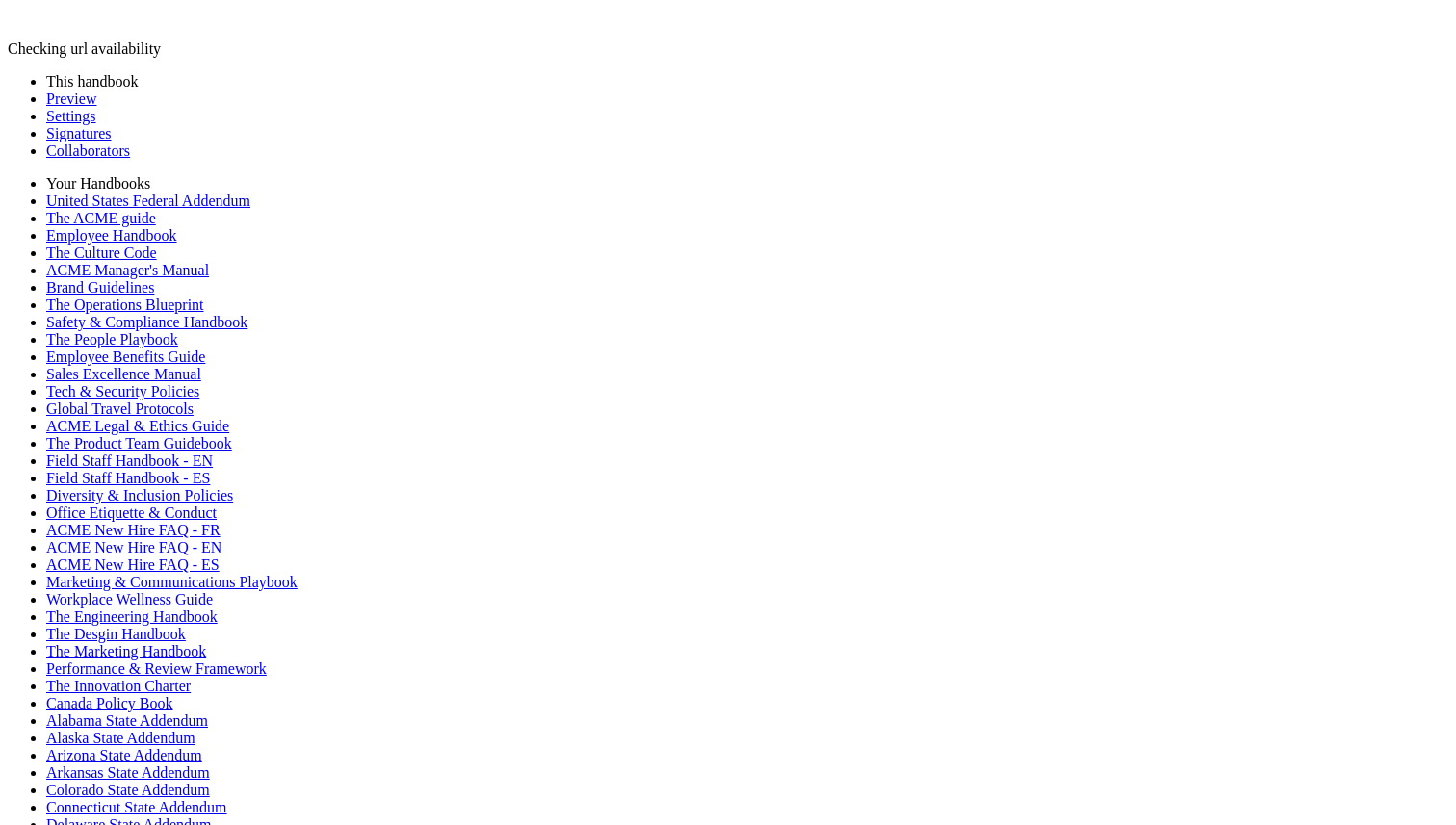 click on "Publish" at bounding box center [31, 1873] 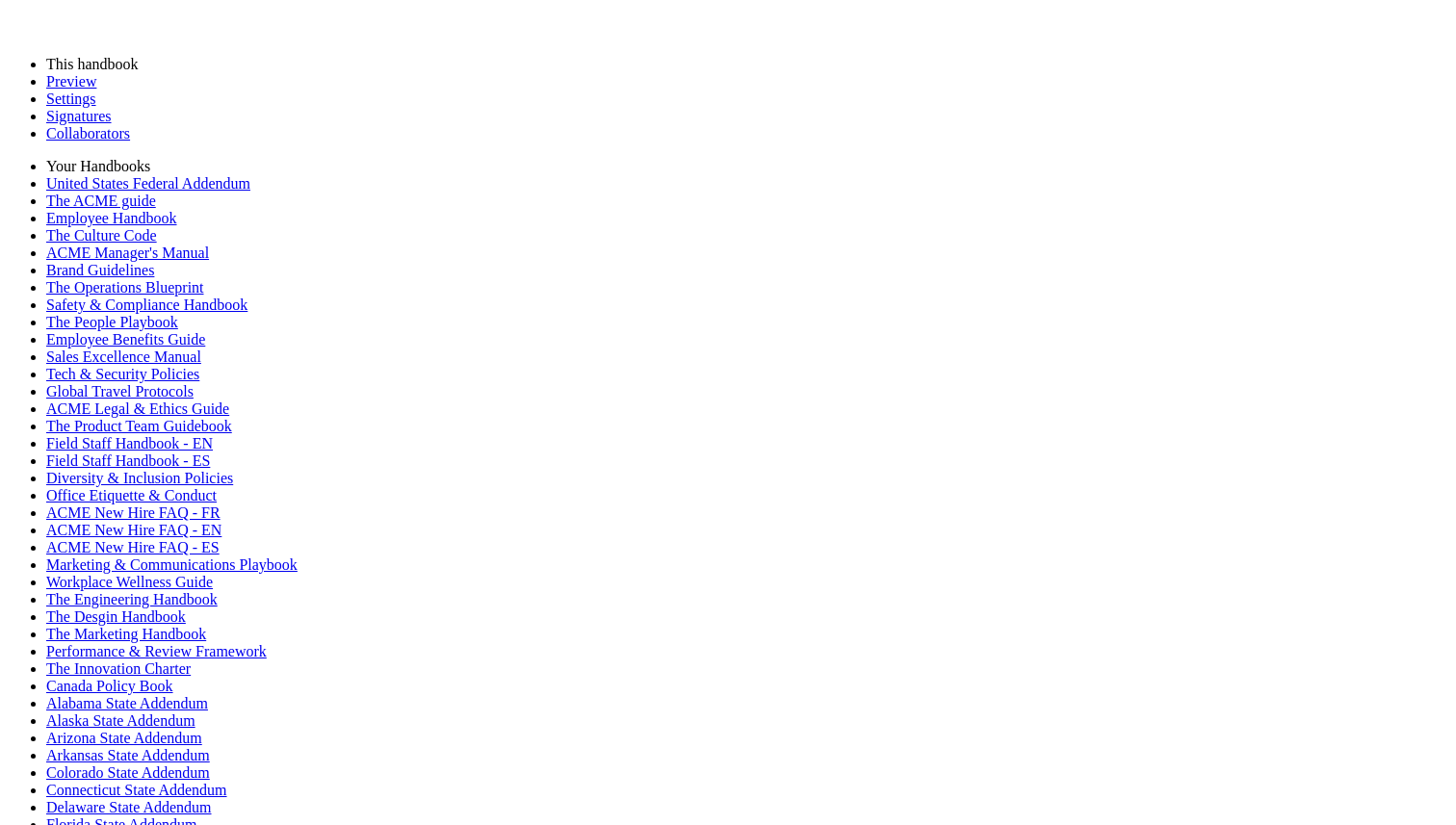 scroll, scrollTop: 0, scrollLeft: 0, axis: both 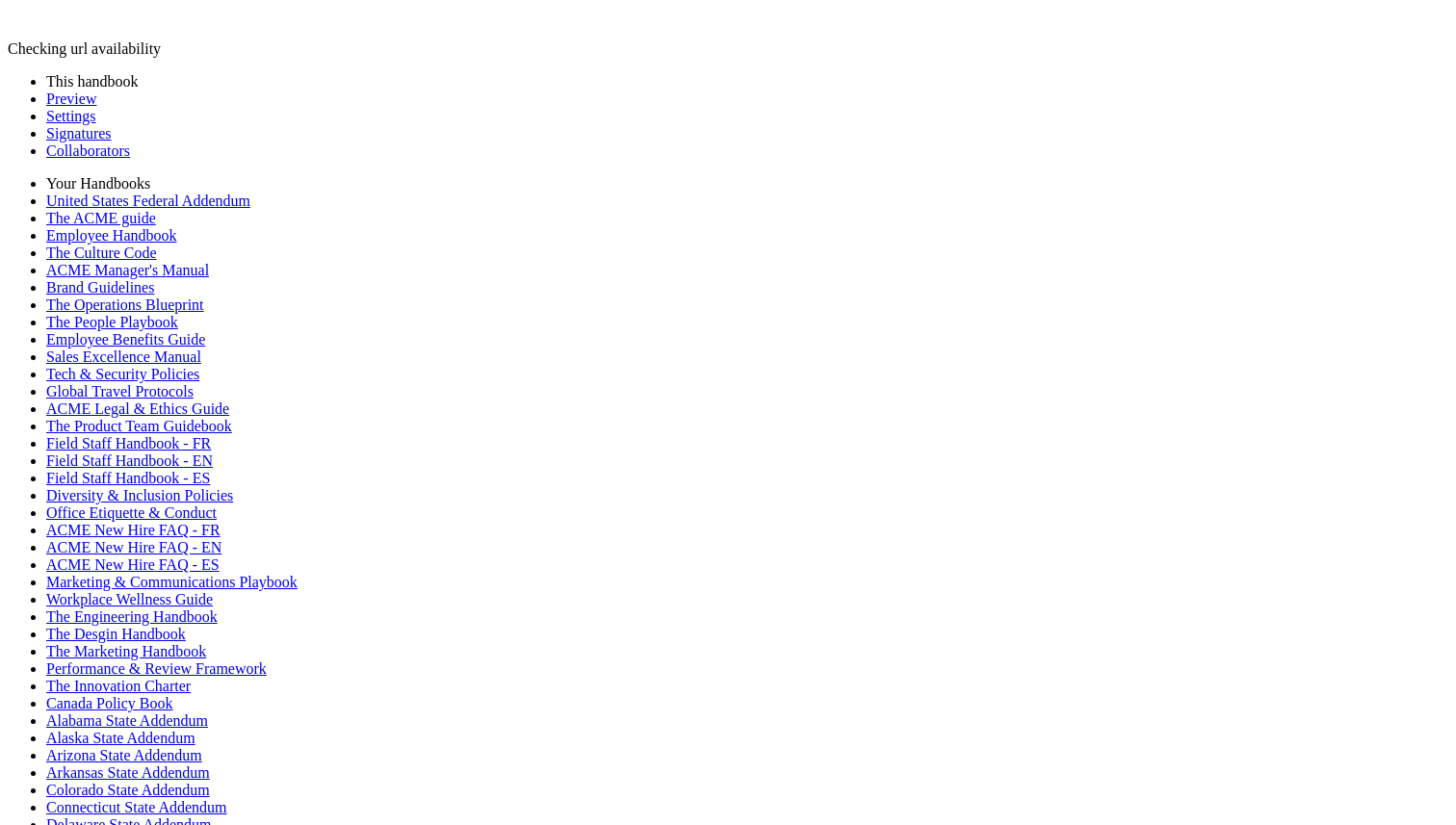 click on "Publish" at bounding box center (31, 1856) 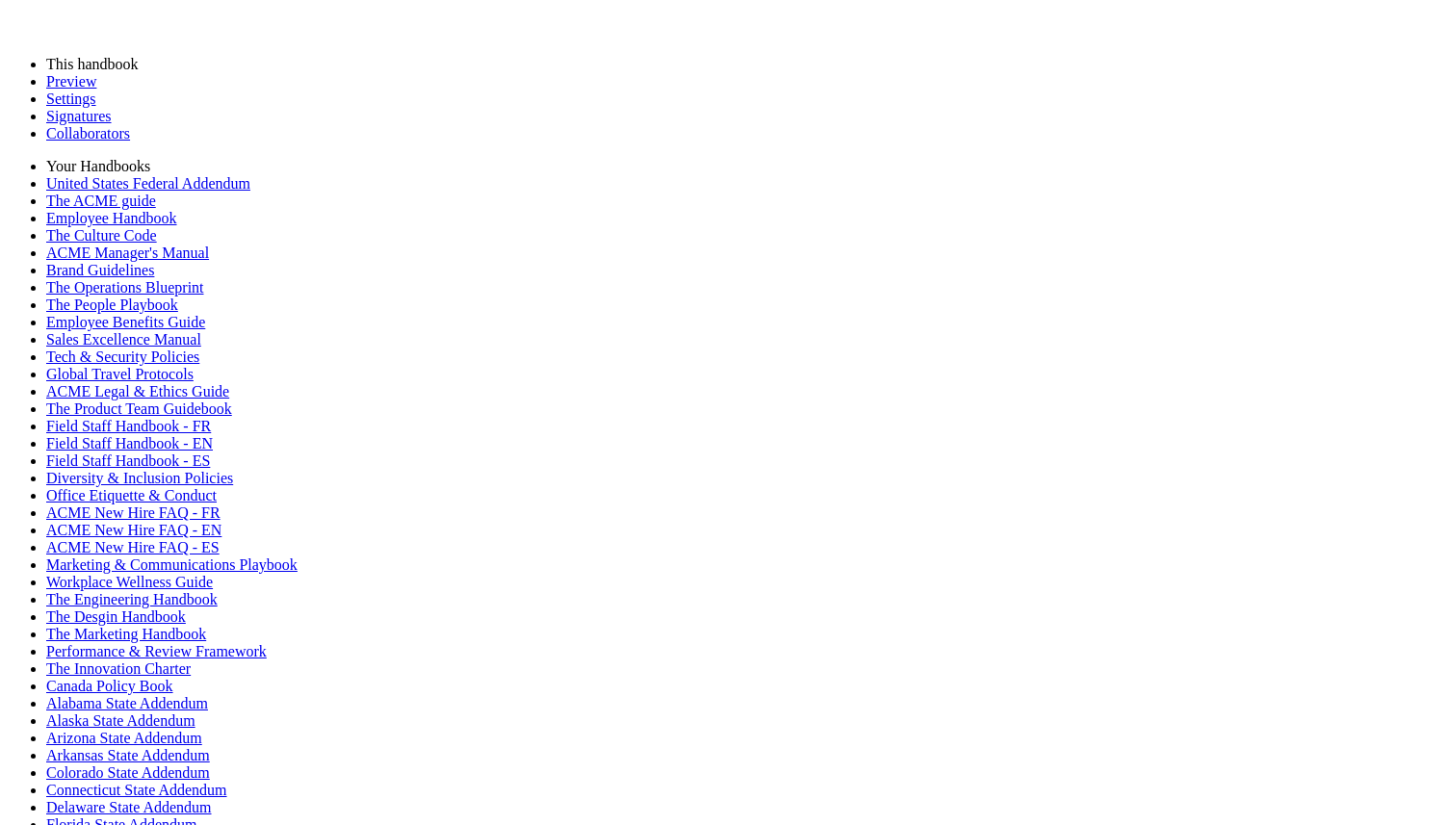 scroll, scrollTop: 0, scrollLeft: 0, axis: both 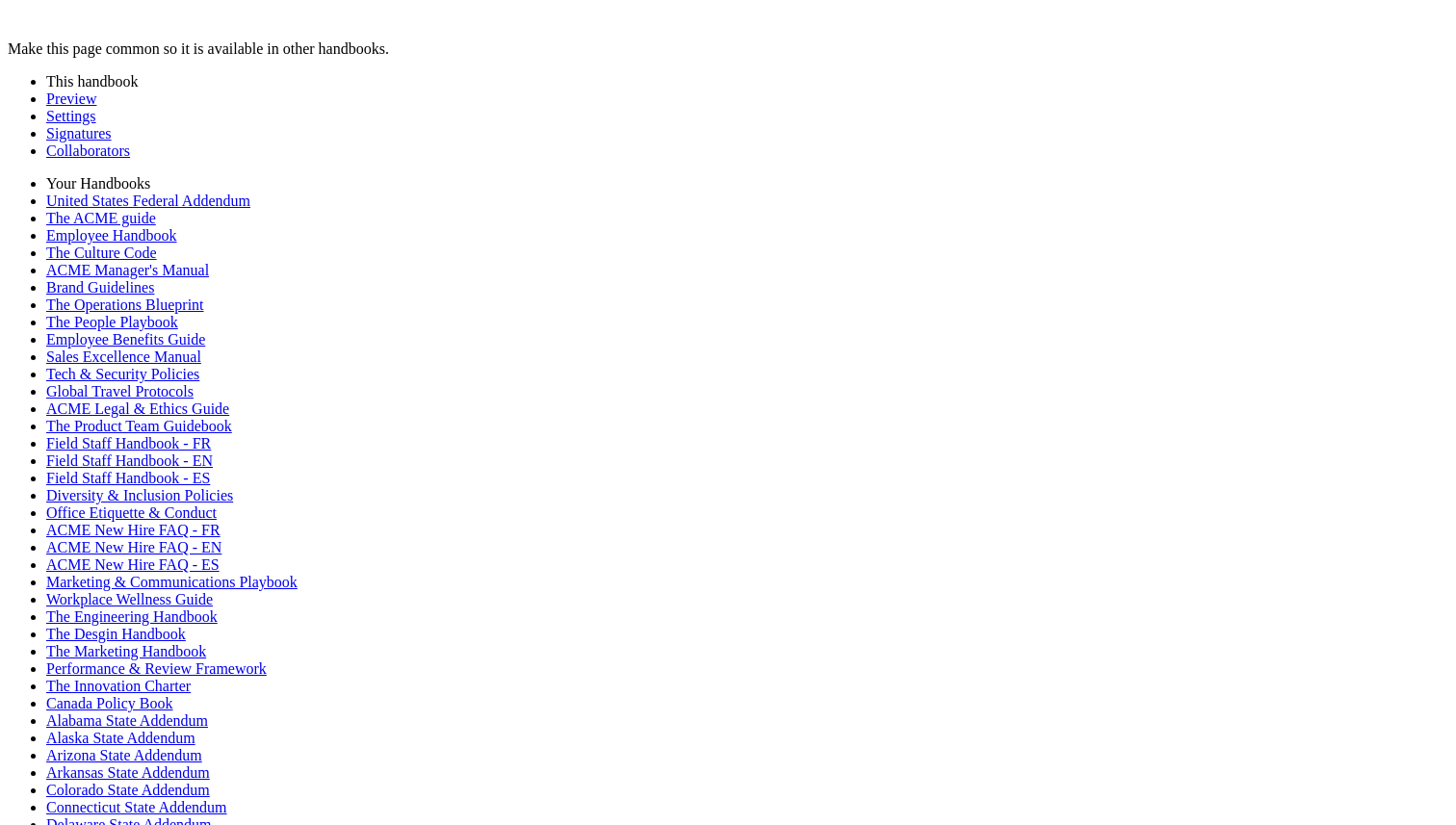 click at bounding box center [8, 201145] 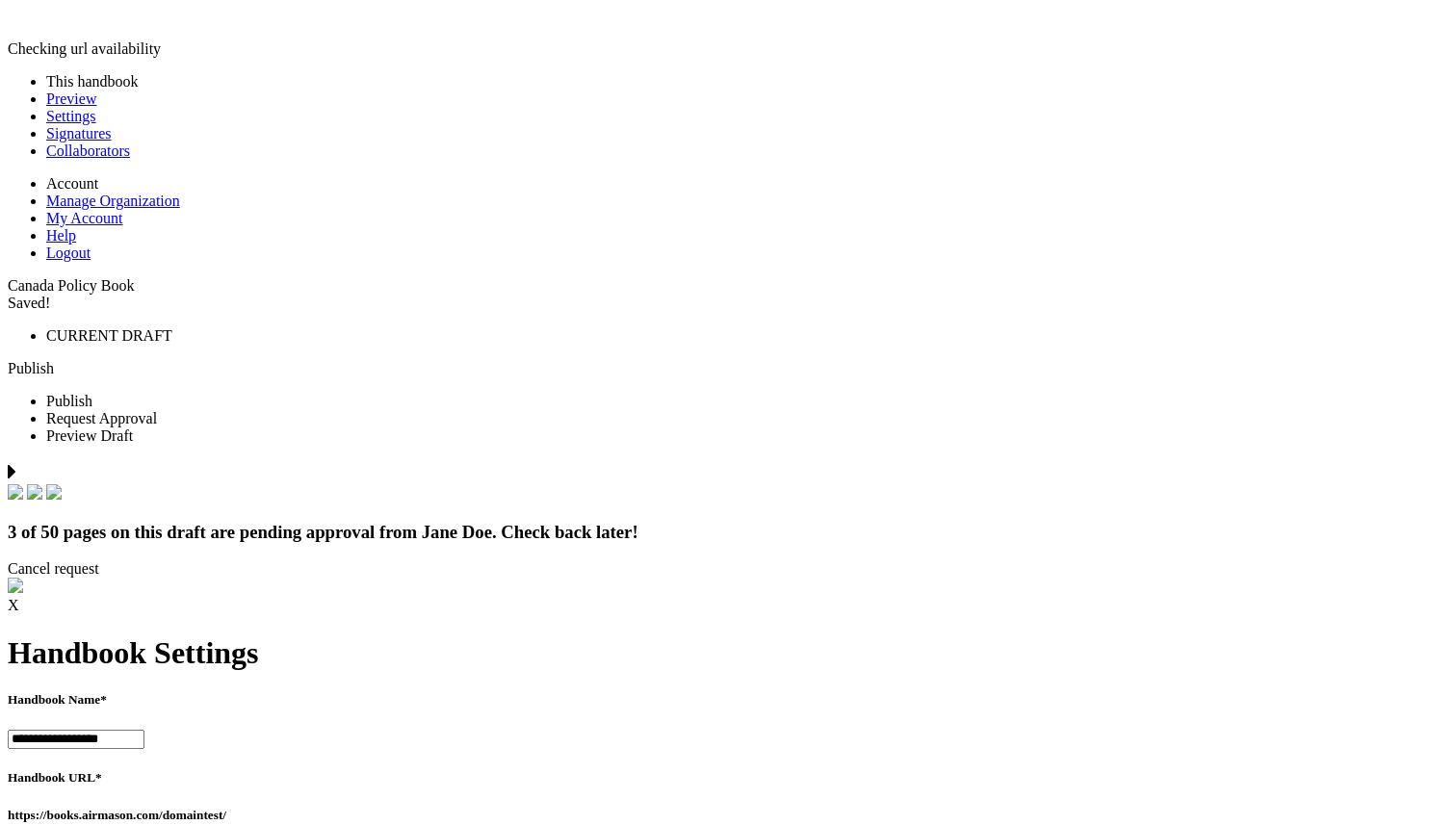 scroll, scrollTop: 0, scrollLeft: 0, axis: both 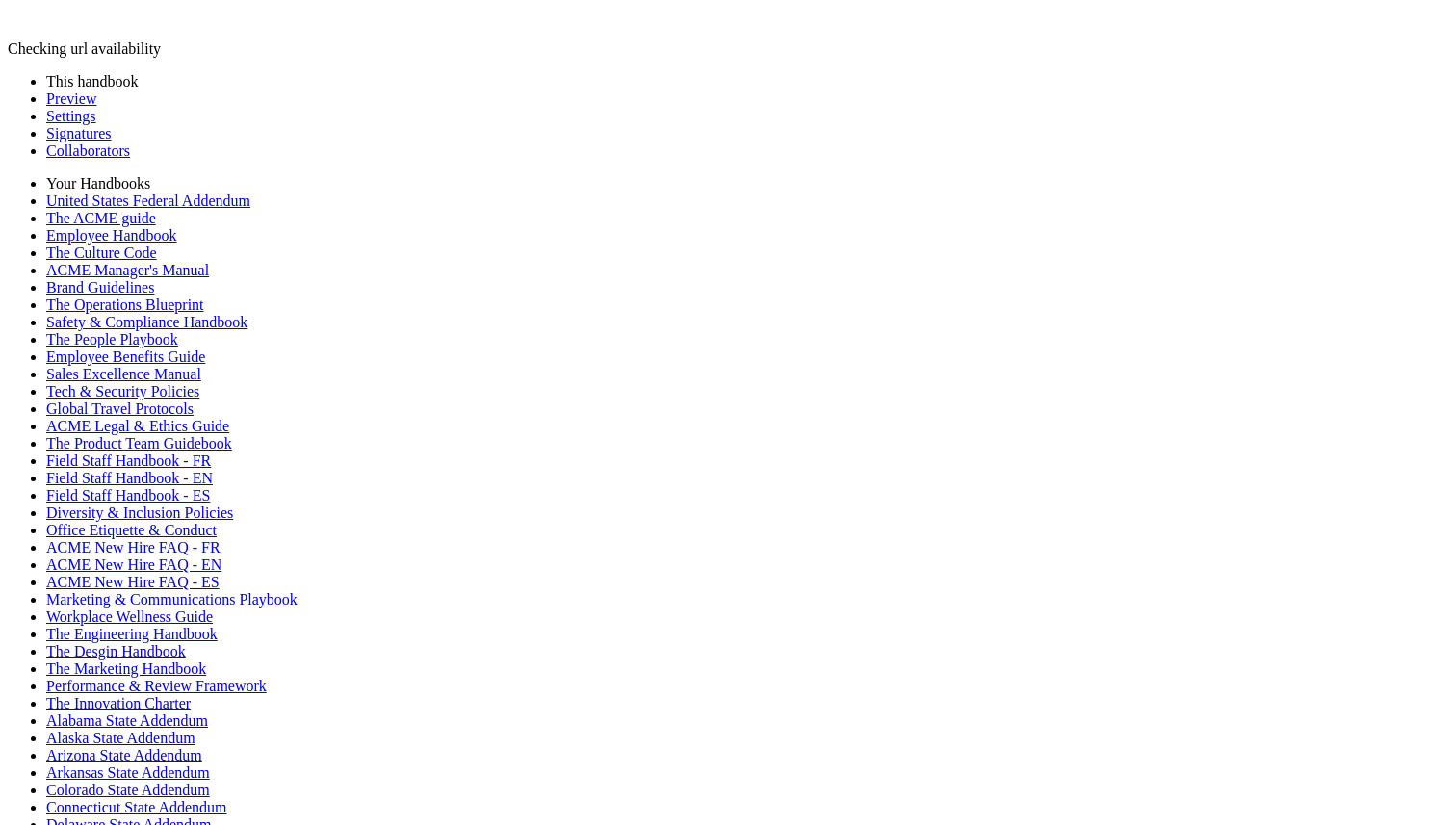 click on "Publish" at bounding box center [31, 1906] 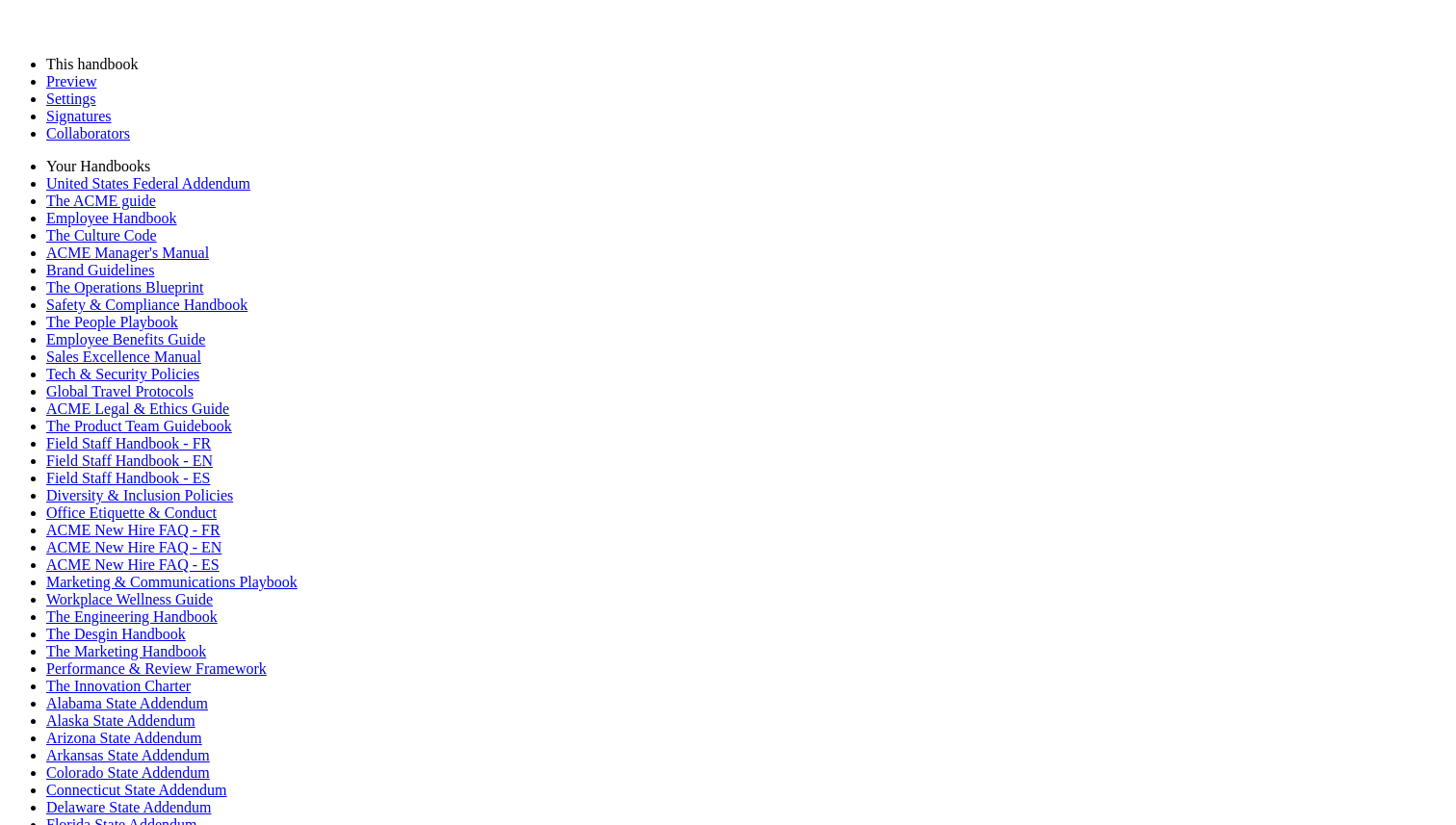 scroll, scrollTop: 0, scrollLeft: 0, axis: both 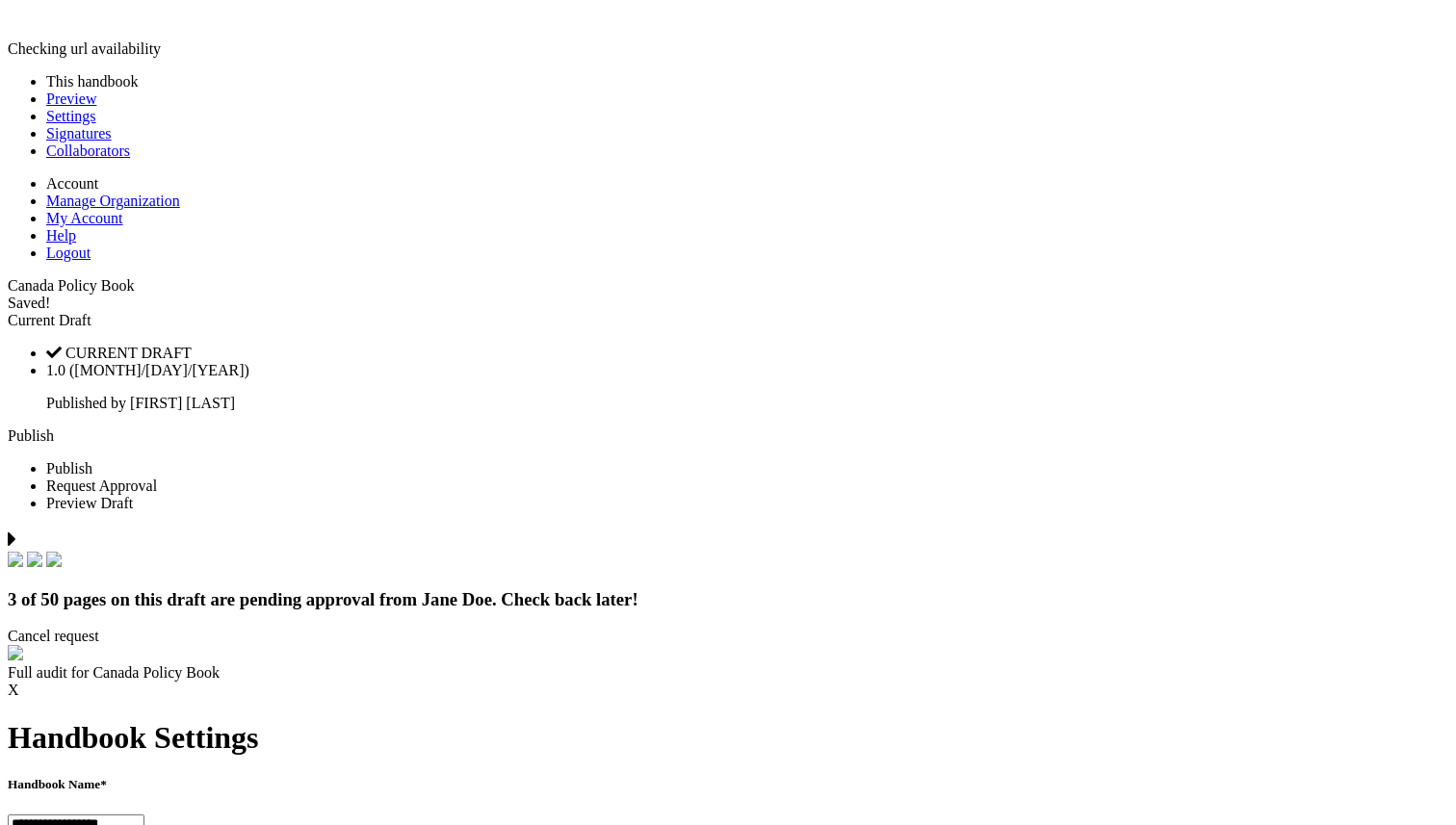 click on "Publish" at bounding box center (31, 435) 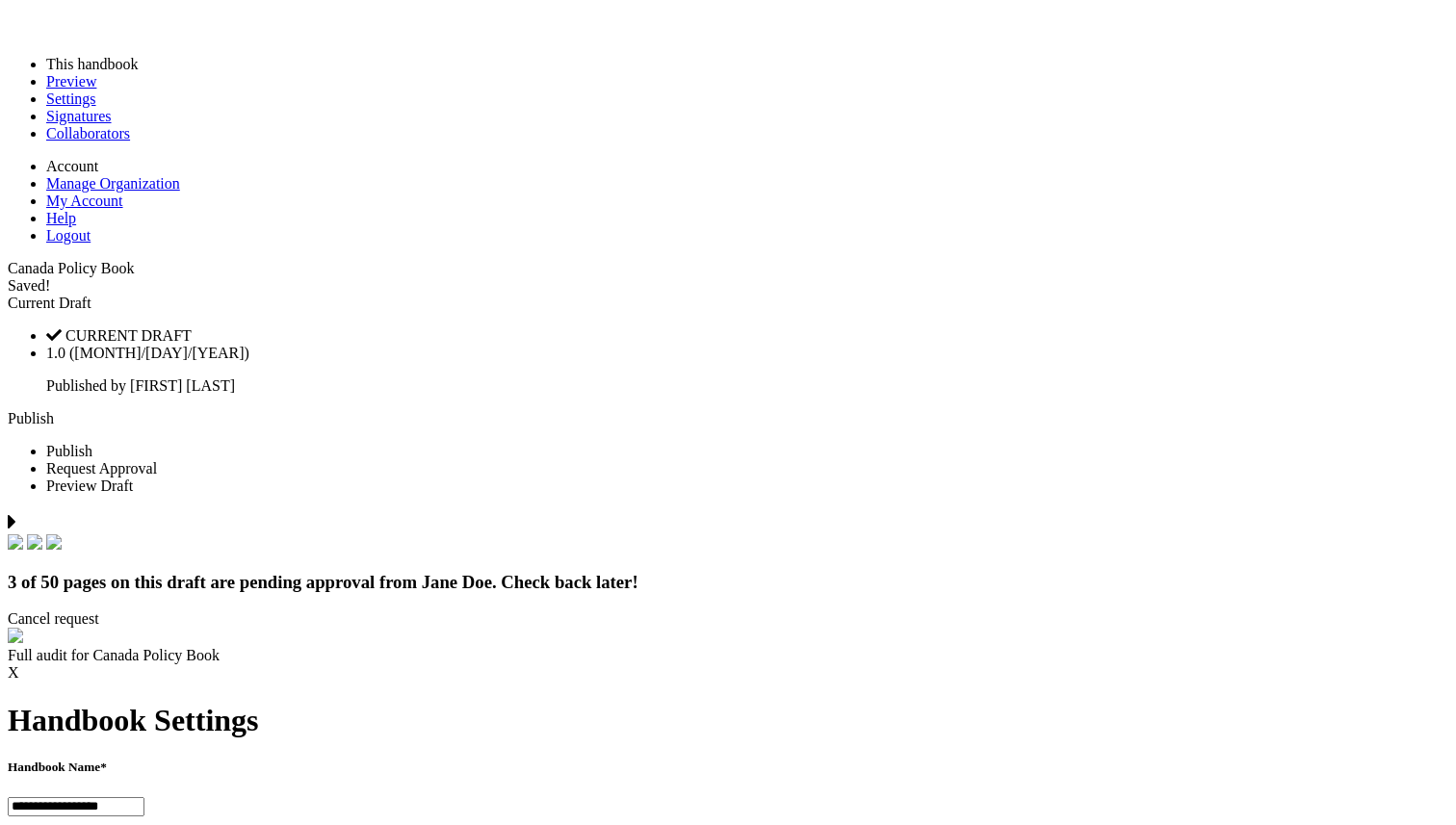 scroll, scrollTop: 0, scrollLeft: 0, axis: both 